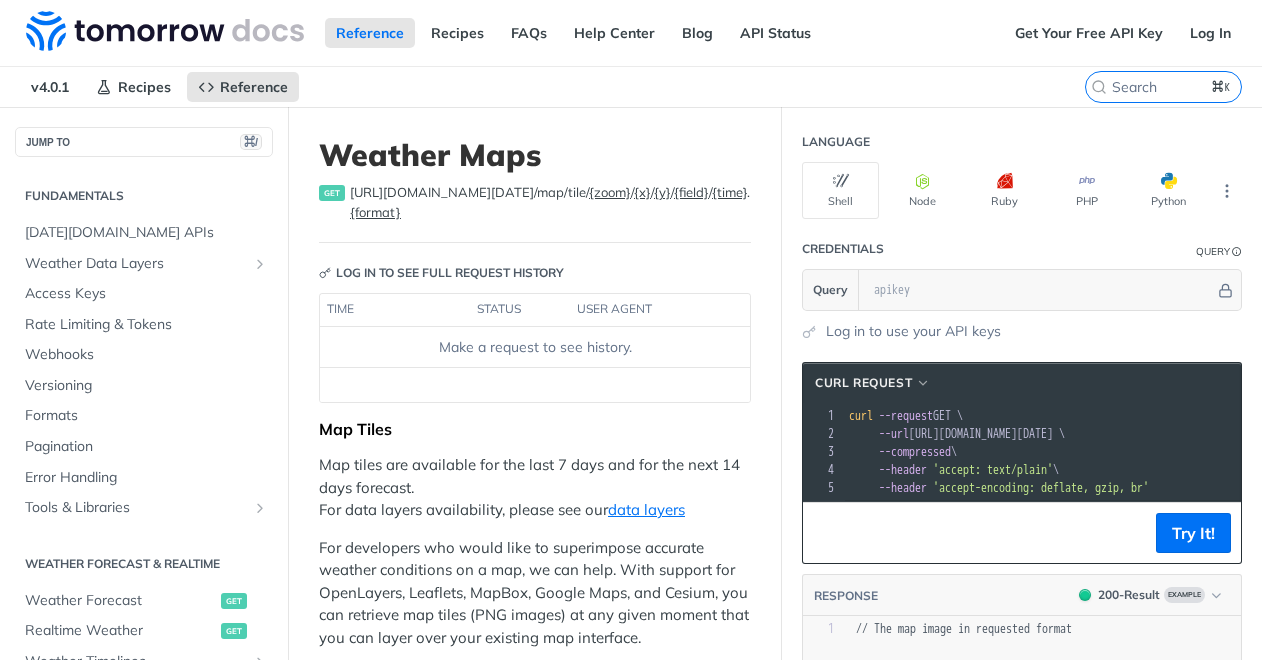 scroll, scrollTop: 42, scrollLeft: 0, axis: vertical 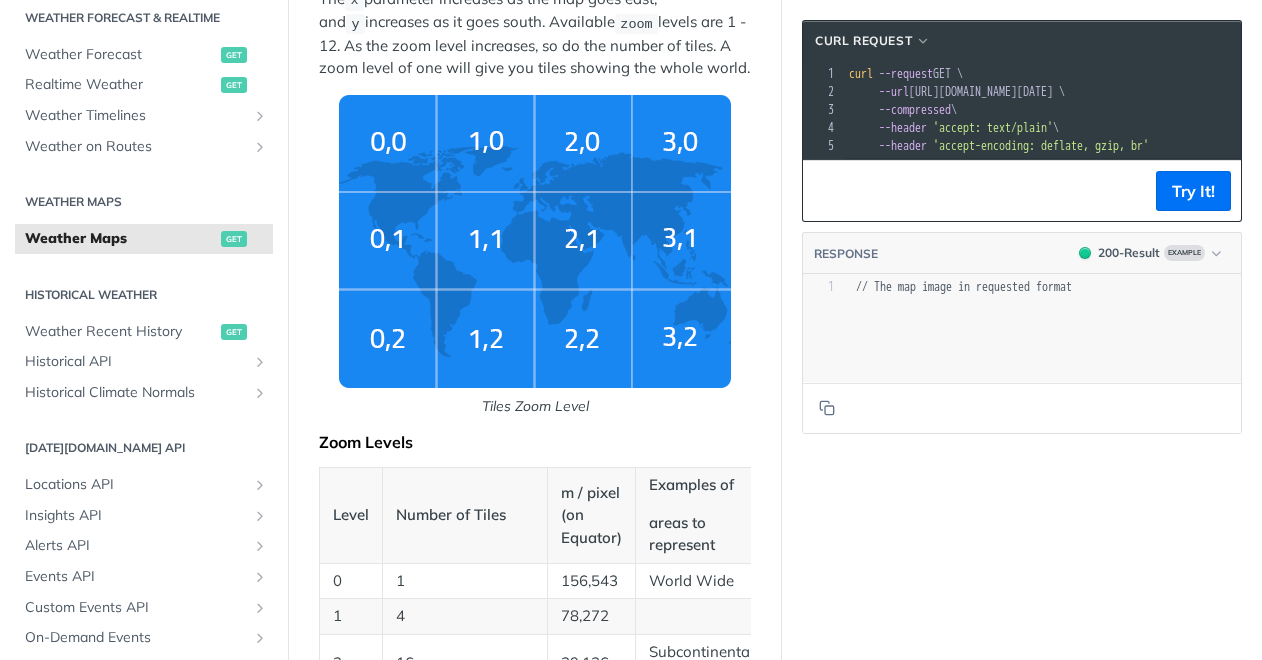 click at bounding box center [535, 241] 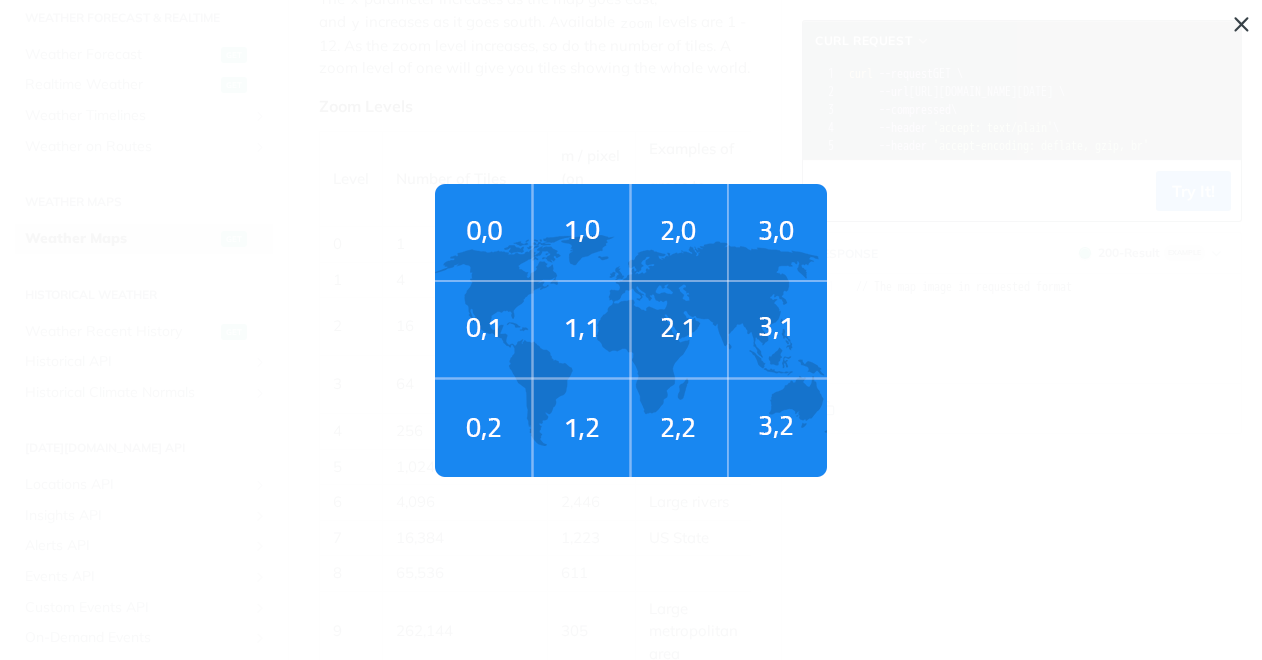 click on "Tiles Zoom Level" at bounding box center (631, 330) 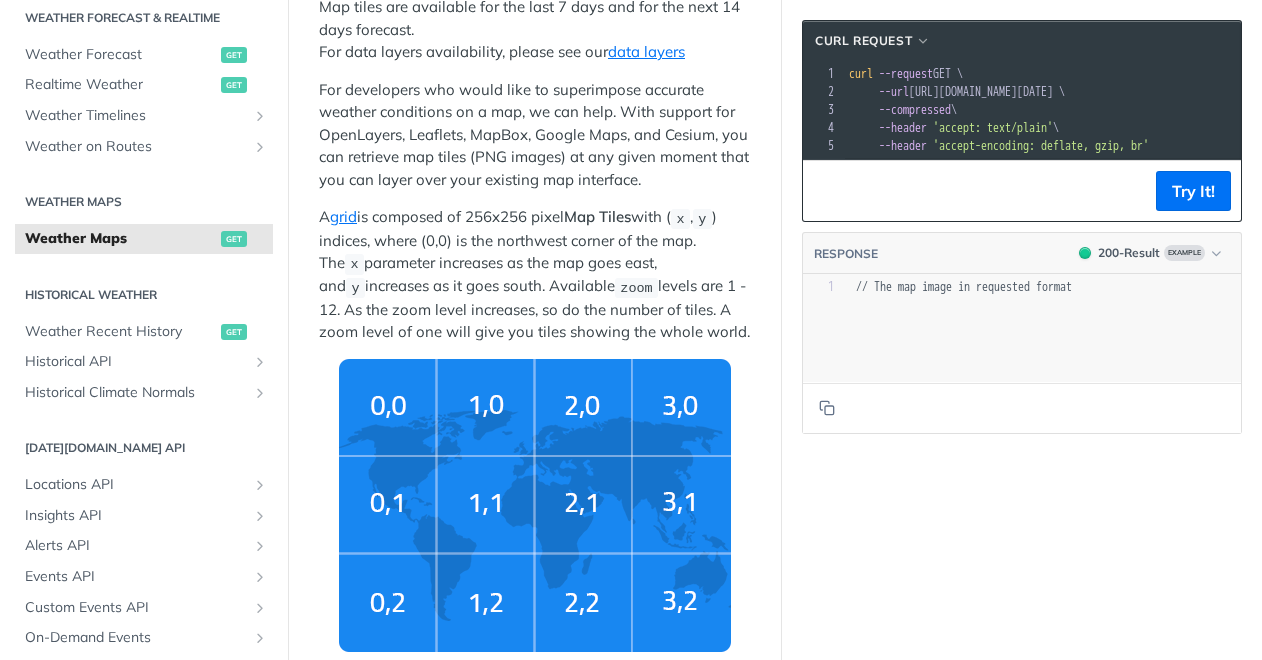 scroll, scrollTop: 0, scrollLeft: 0, axis: both 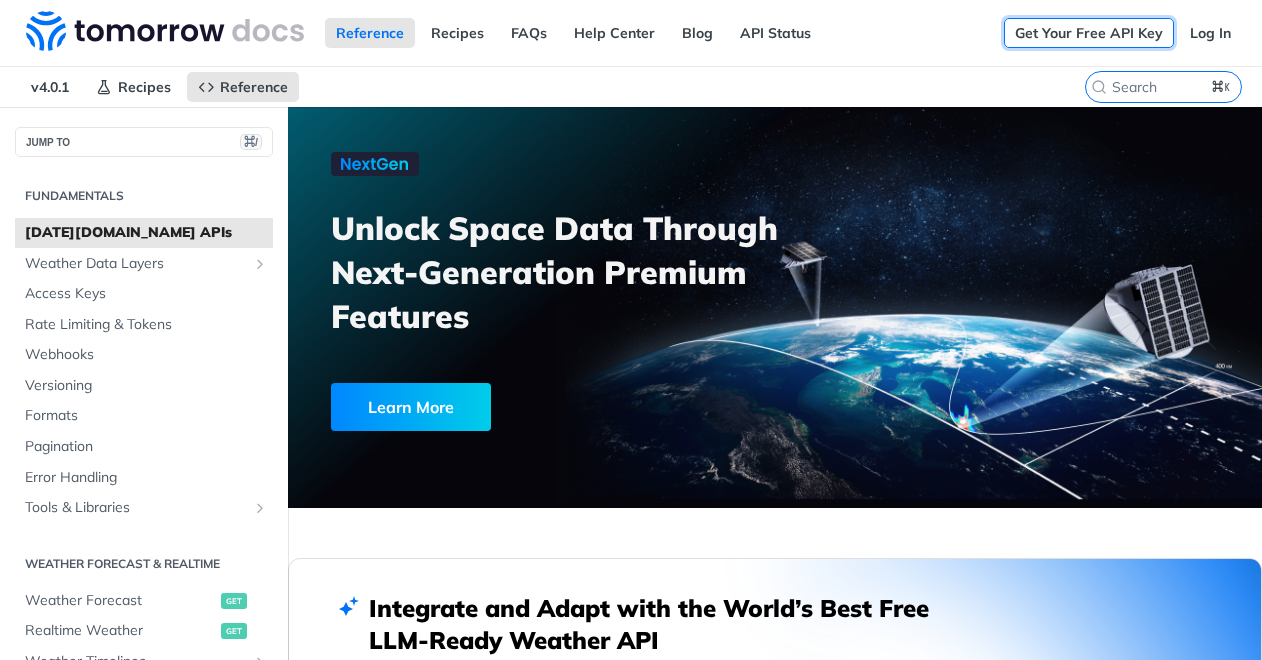 click on "Get Your Free API Key" at bounding box center (1089, 33) 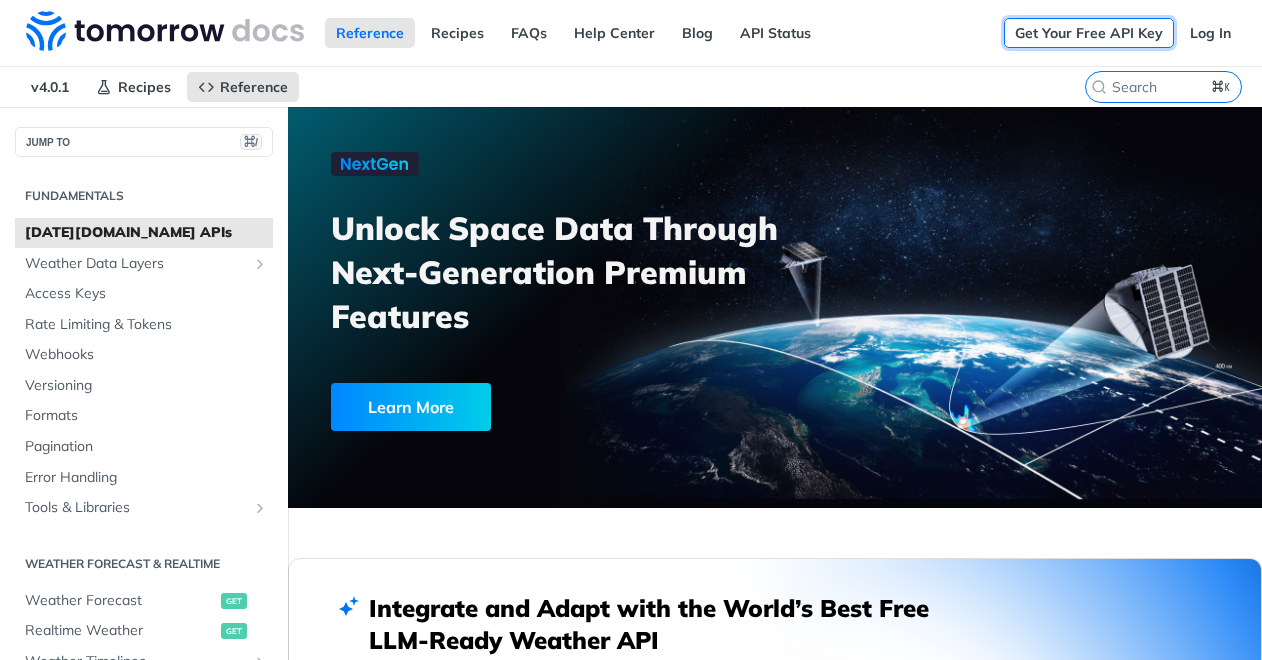 click on "Get Your Free API Key" at bounding box center [1089, 33] 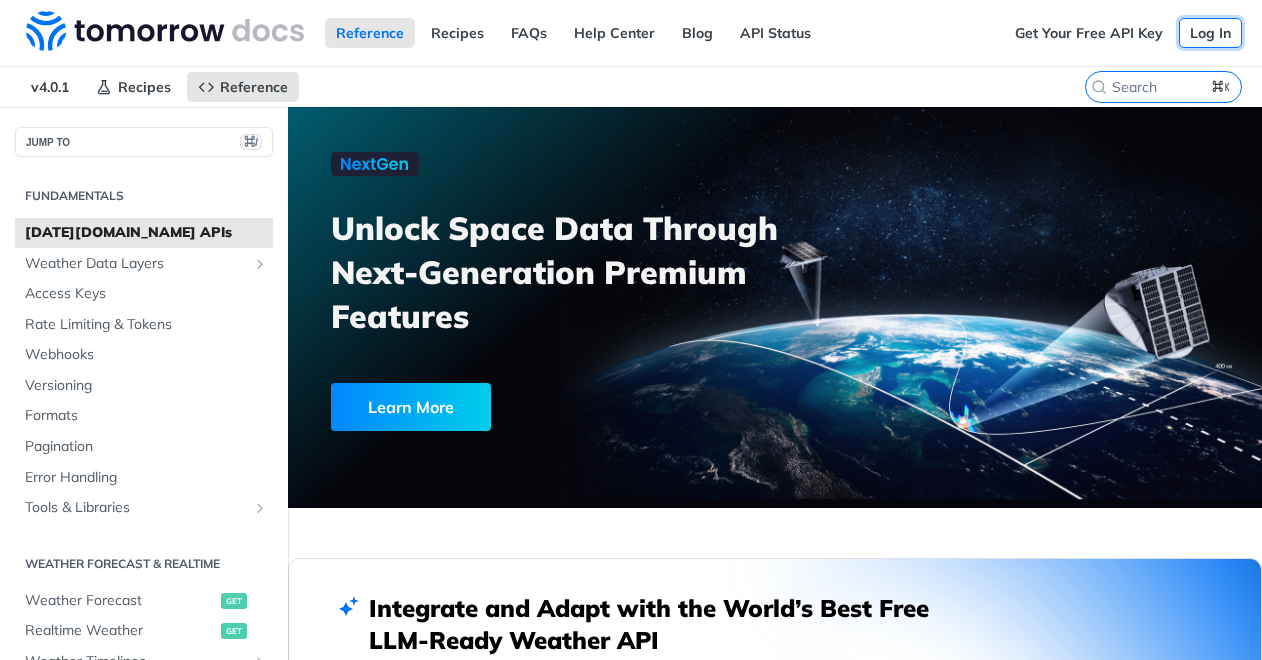 click on "Log In" at bounding box center [1210, 33] 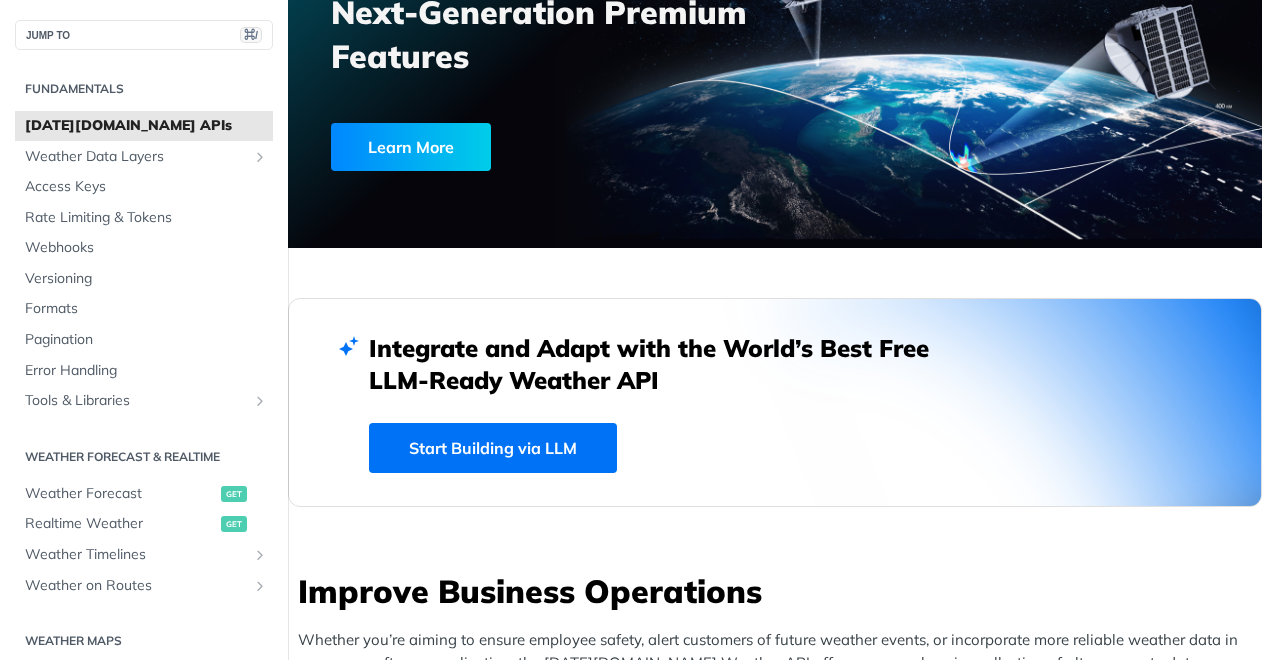 scroll, scrollTop: 0, scrollLeft: 0, axis: both 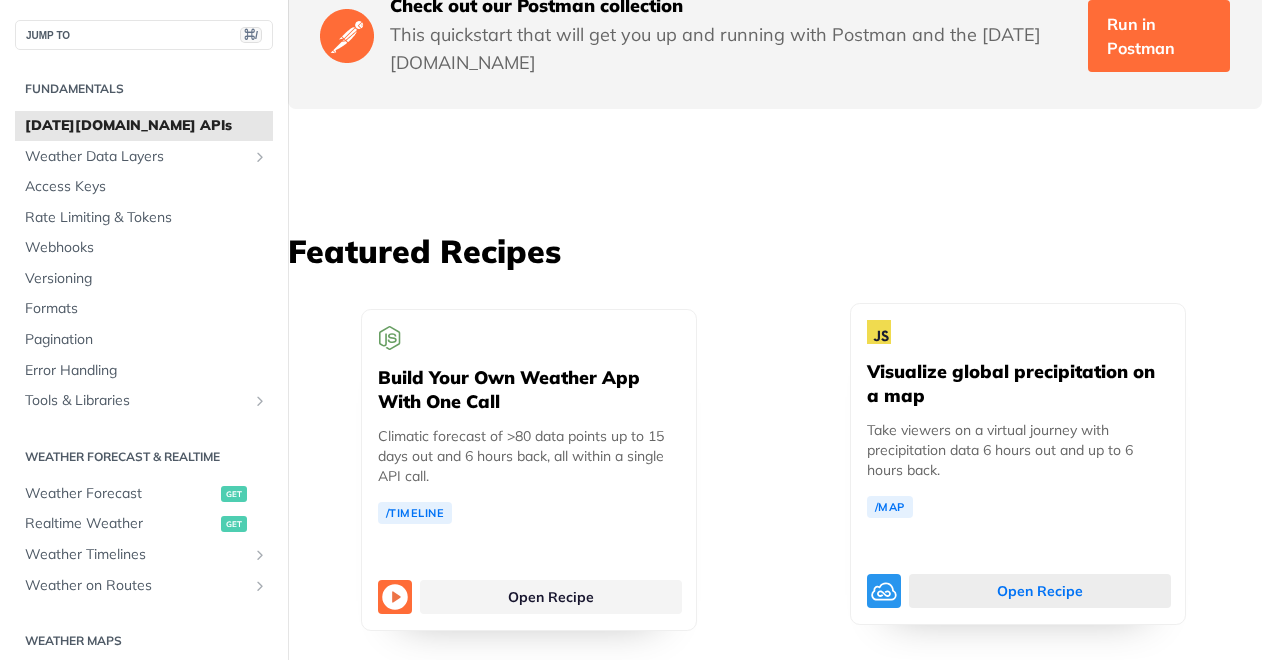 click on "Open Recipe" at bounding box center [1040, 591] 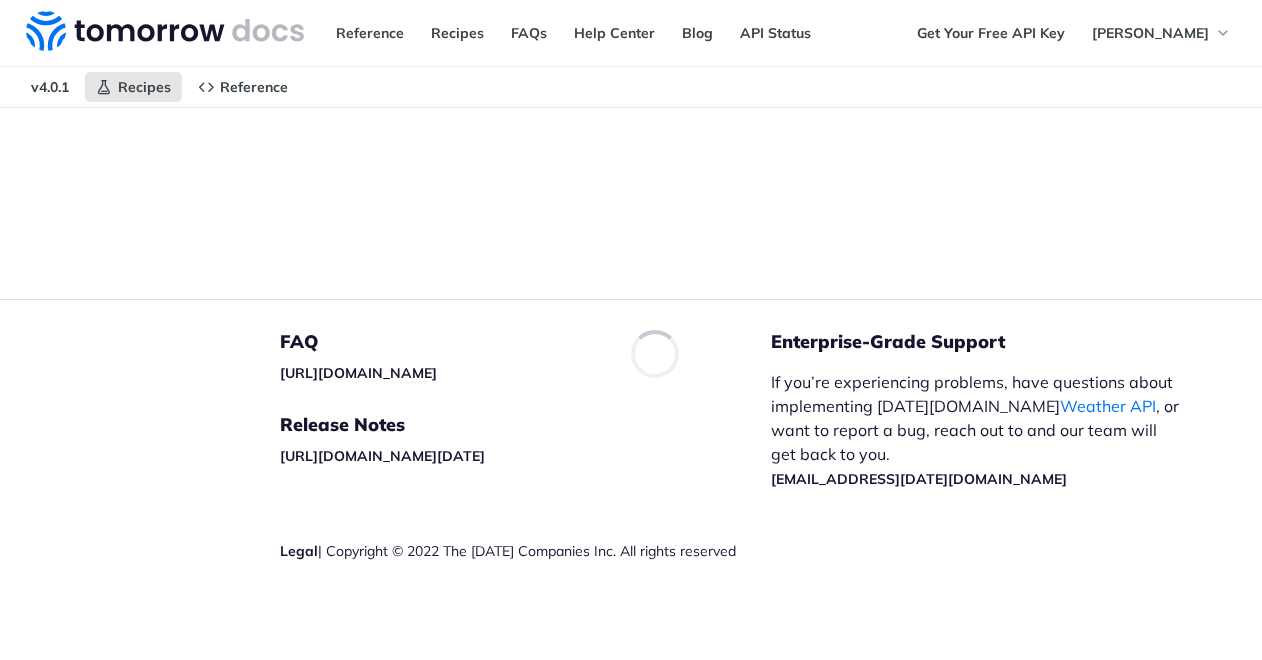 scroll, scrollTop: 0, scrollLeft: 0, axis: both 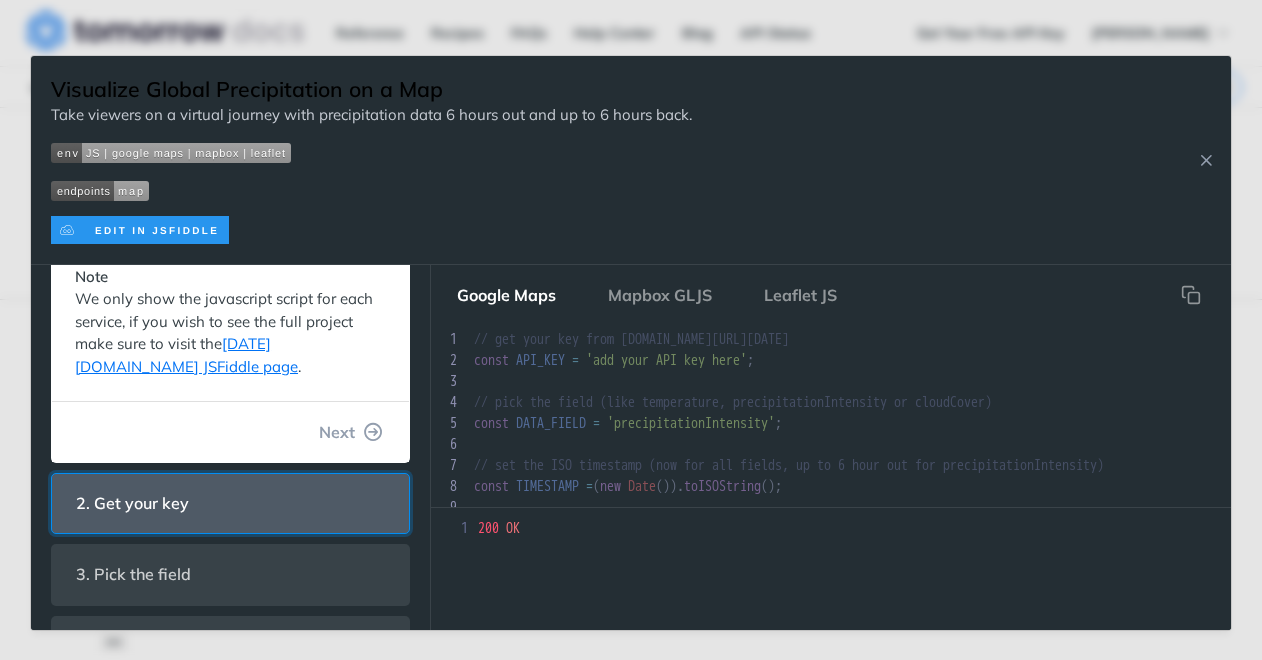 click on "2. Get your key" at bounding box center [230, 503] 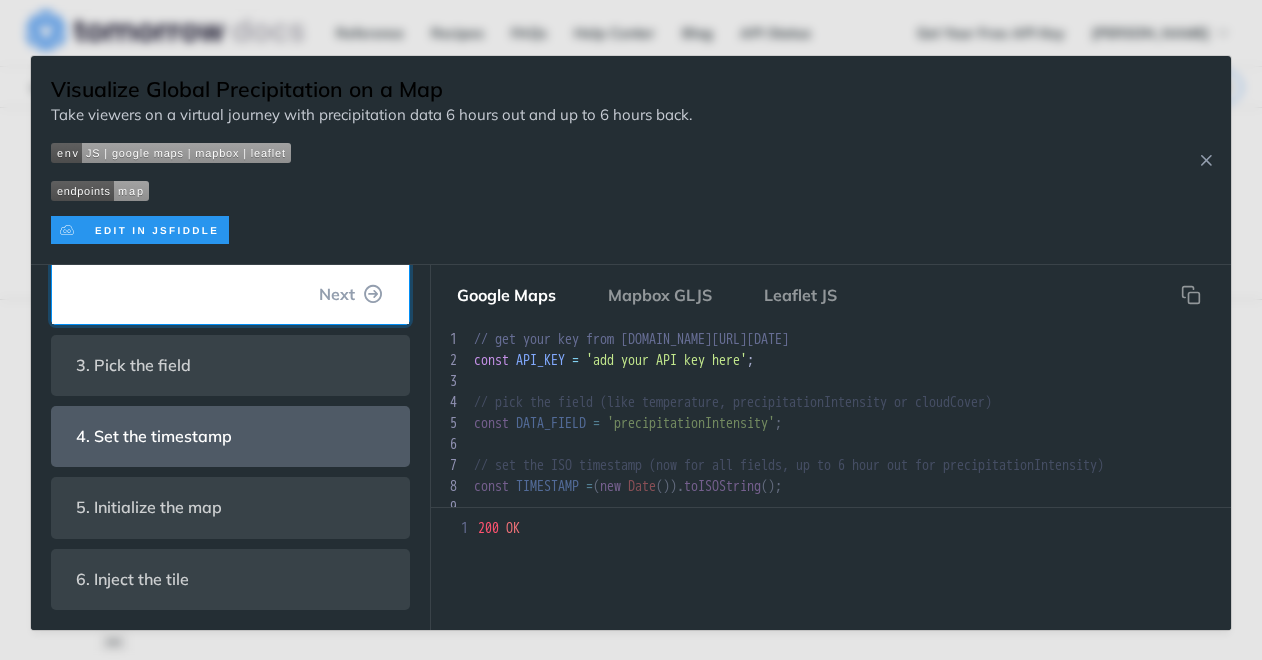 scroll, scrollTop: 327, scrollLeft: 0, axis: vertical 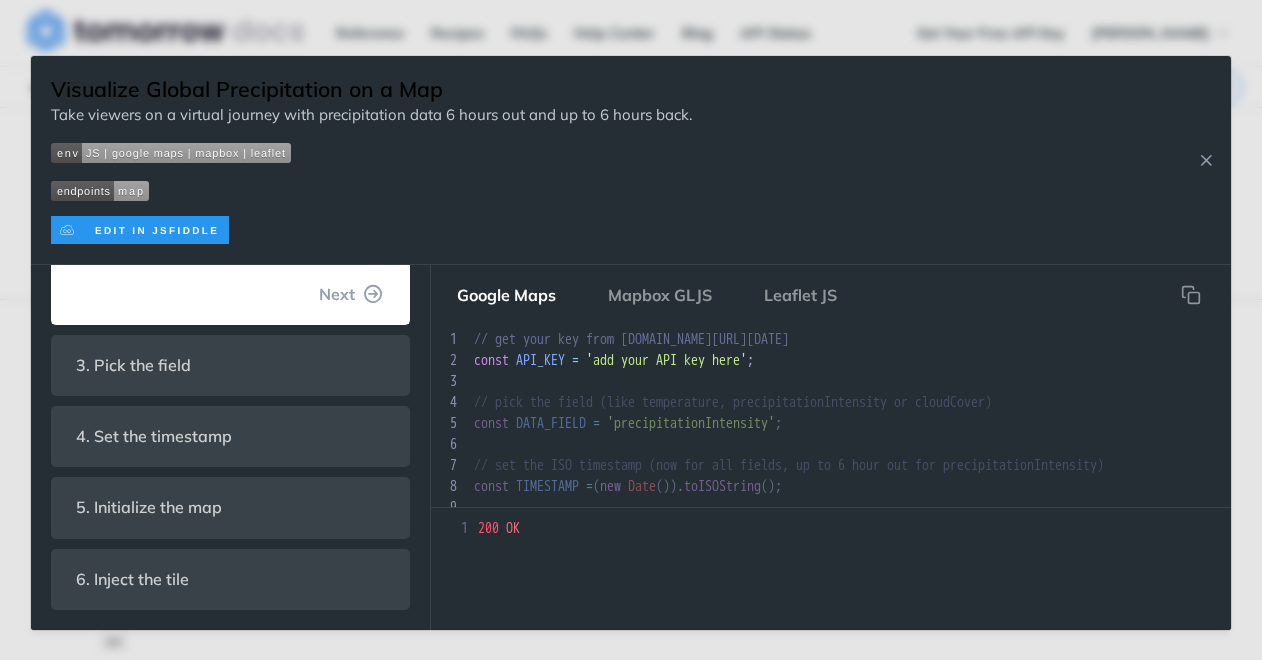click on "'add your API key here'" at bounding box center [666, 360] 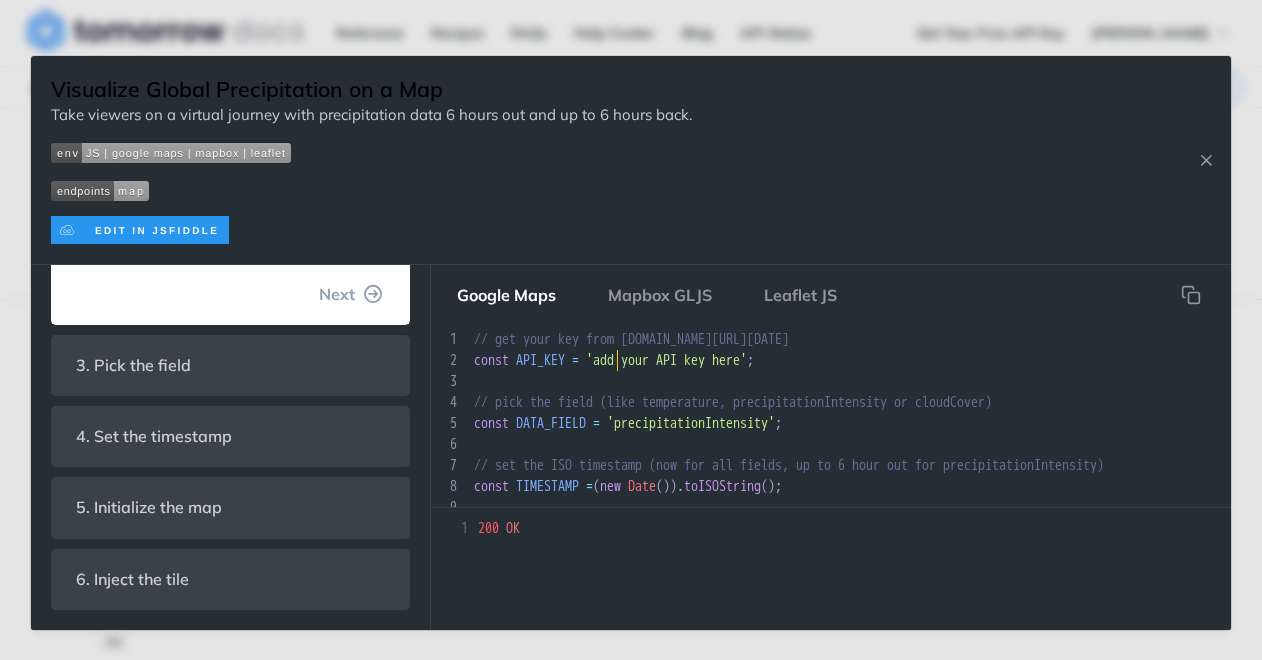 scroll, scrollTop: 6, scrollLeft: 0, axis: vertical 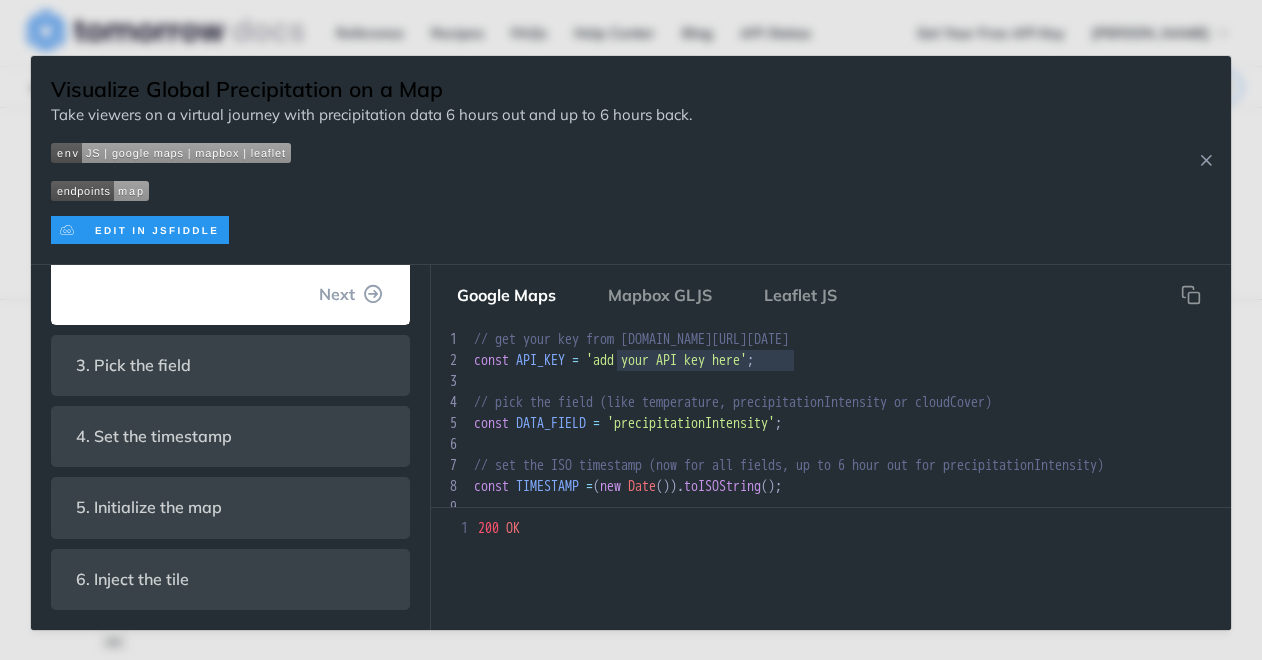 click on "'add your API key here'" at bounding box center (666, 360) 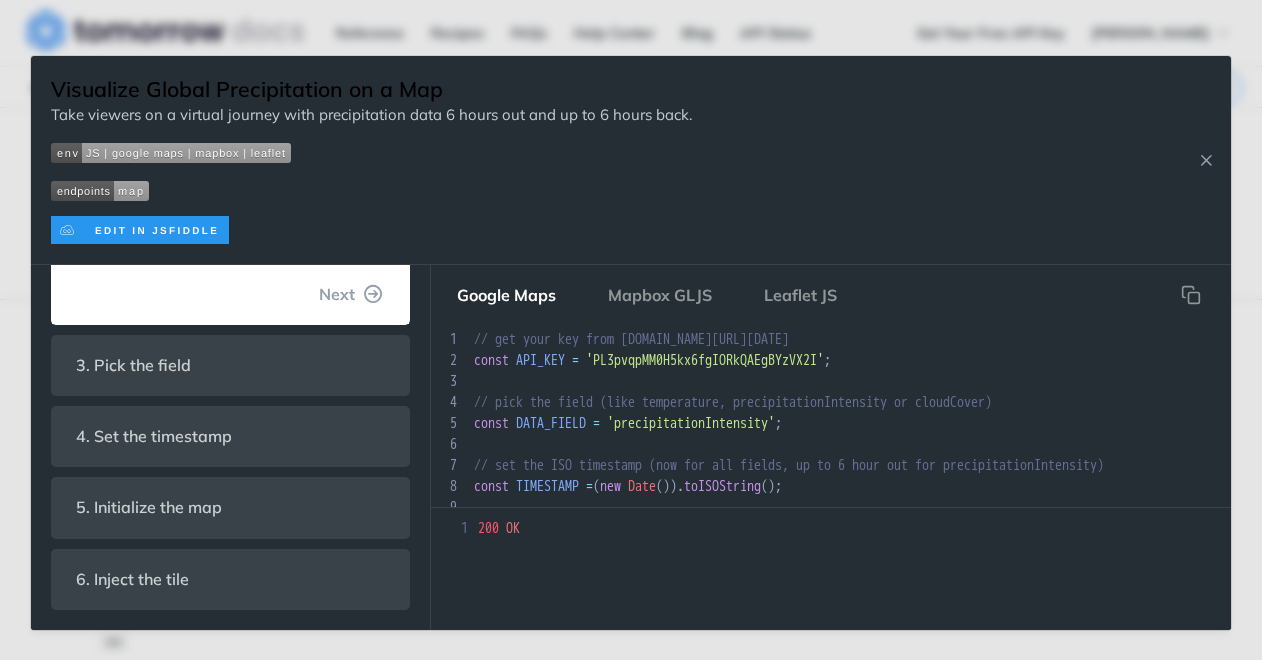 scroll, scrollTop: 40, scrollLeft: 0, axis: vertical 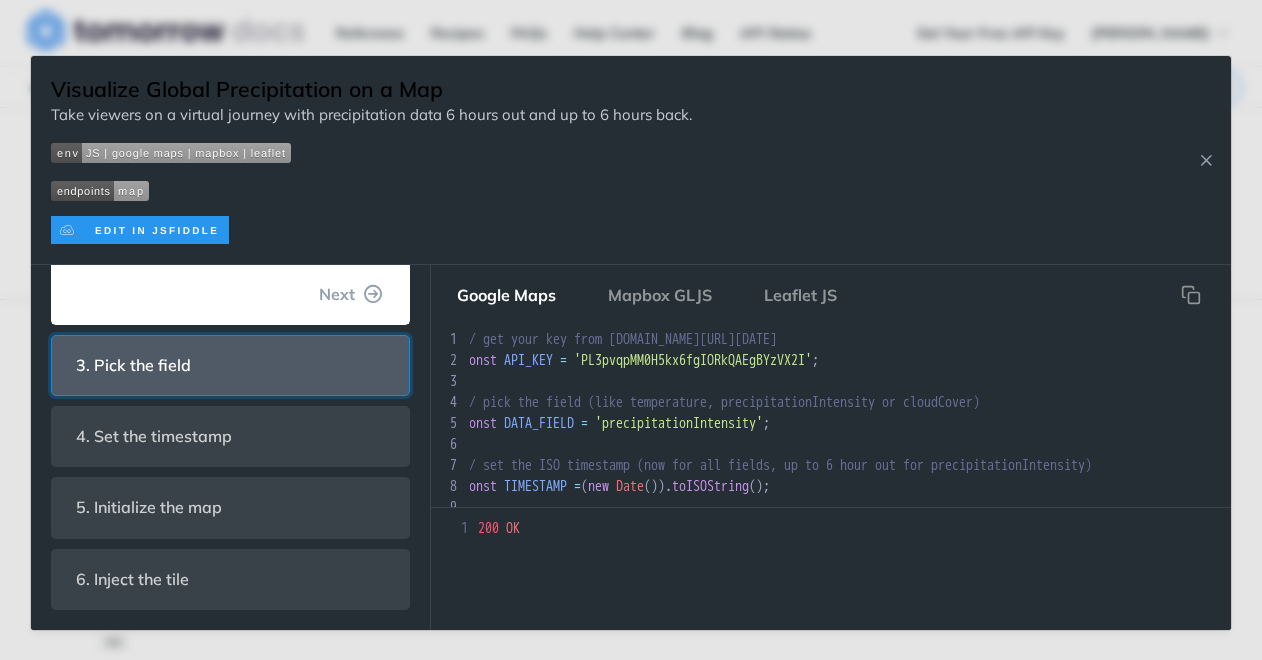 click on "3. Pick the field" at bounding box center (230, 365) 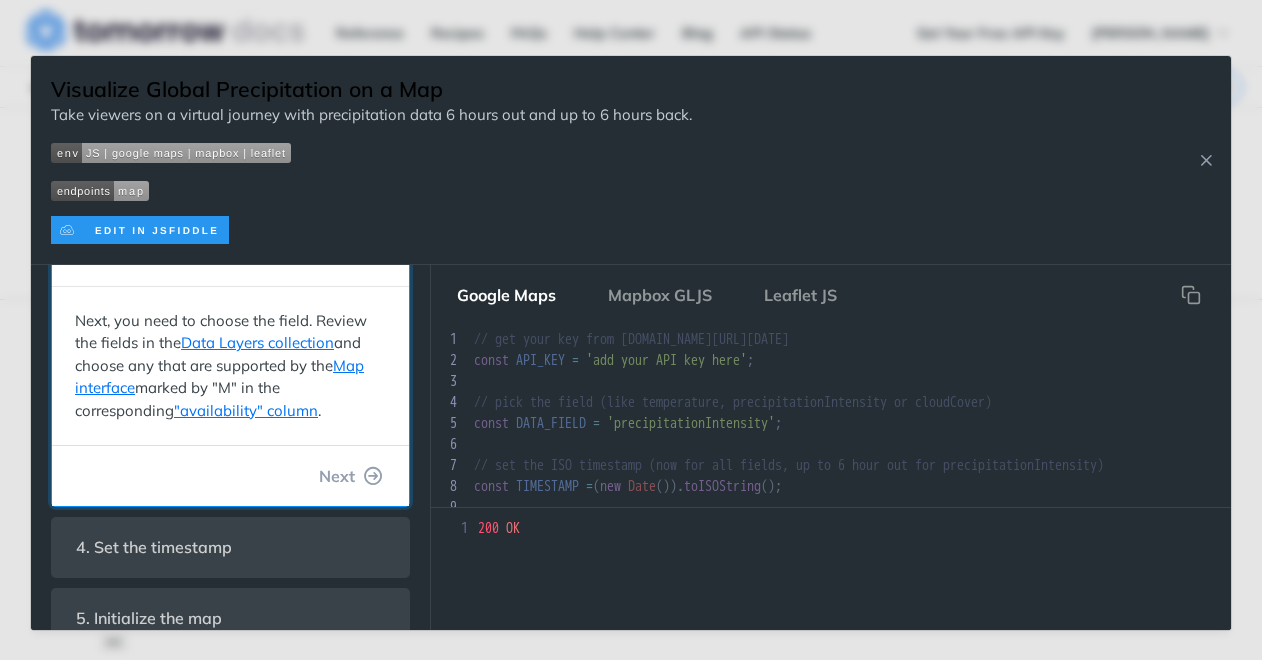 scroll, scrollTop: 172, scrollLeft: 0, axis: vertical 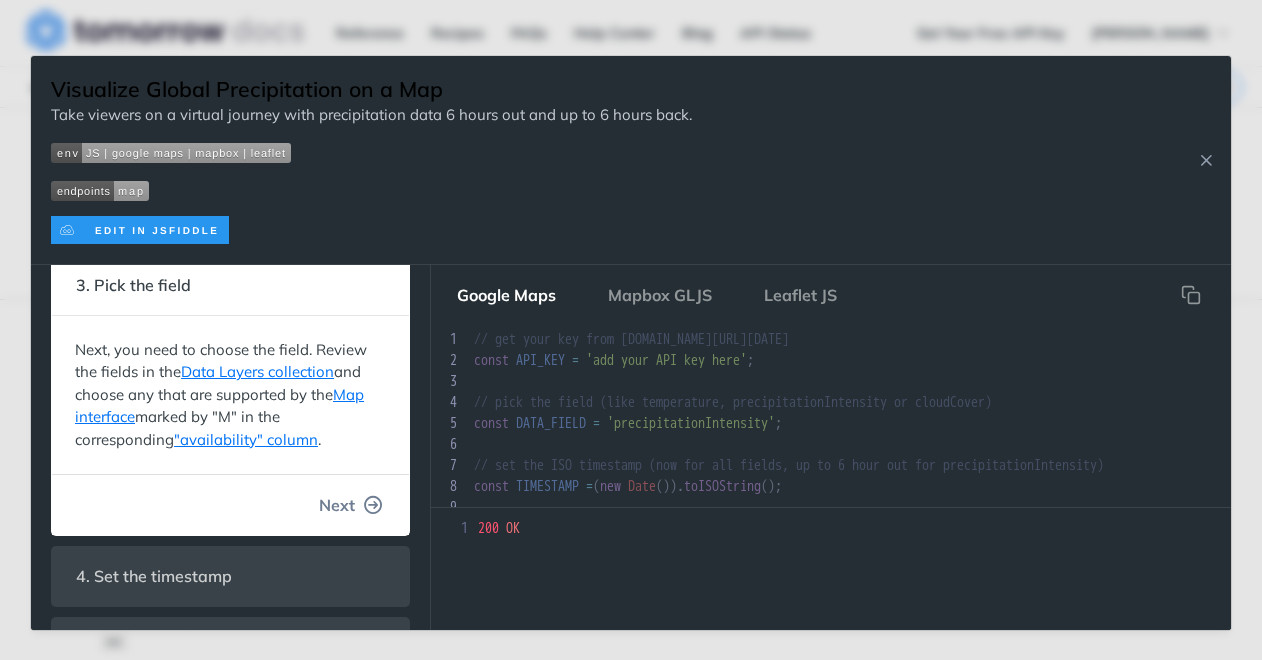click on "Next" at bounding box center [337, 505] 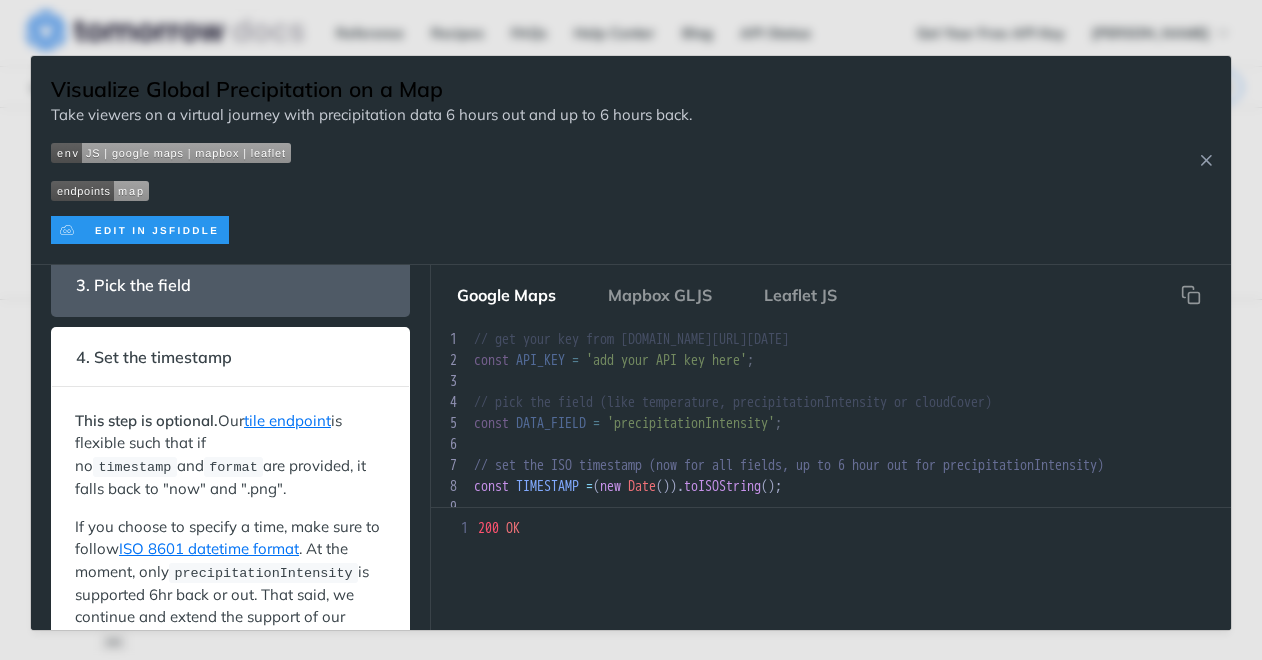 scroll, scrollTop: 46, scrollLeft: 0, axis: vertical 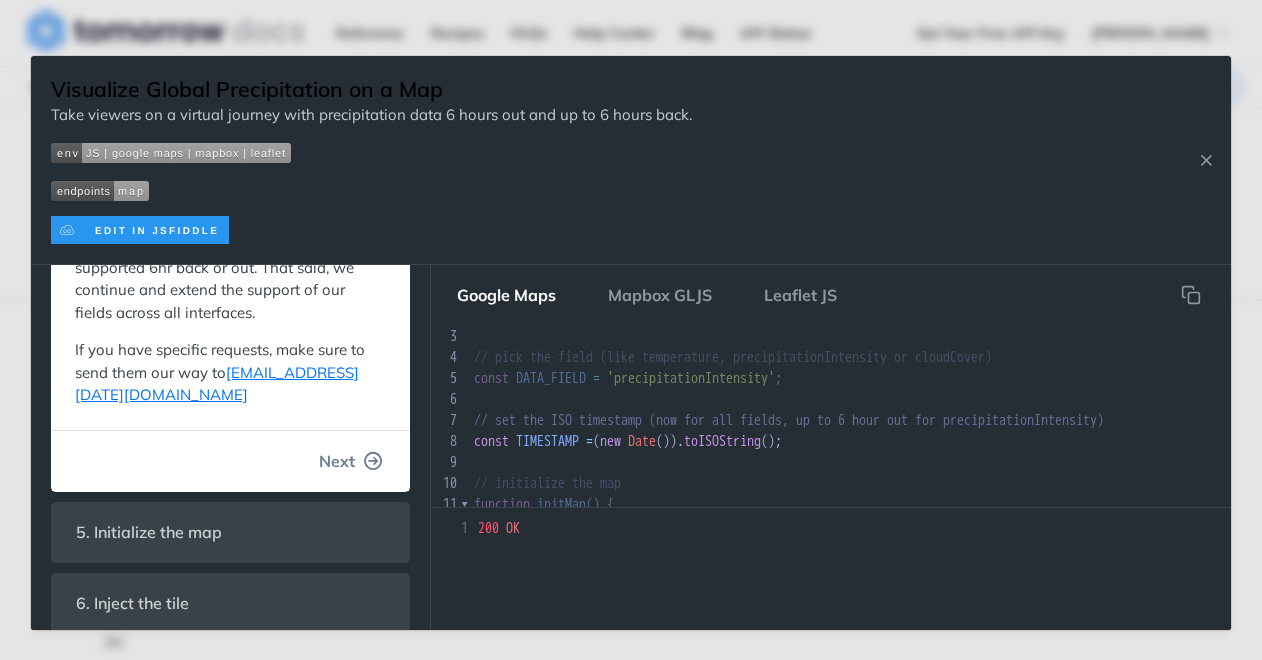 click on "Next" at bounding box center [351, 461] 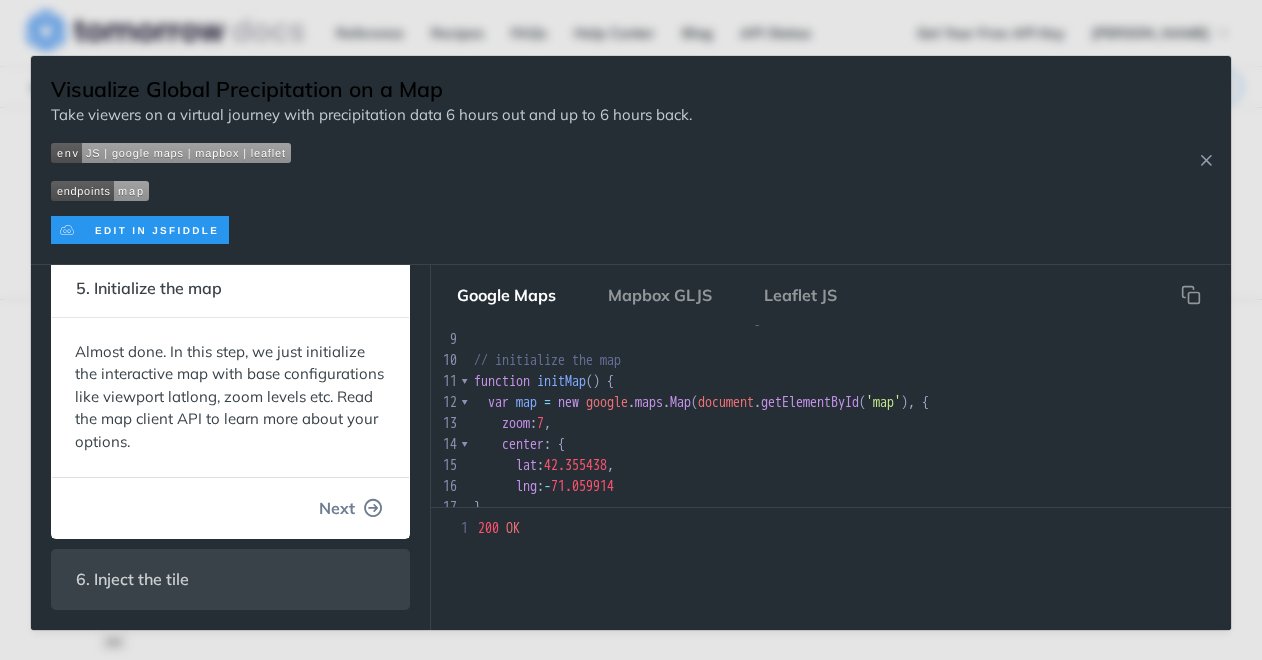 click on "Next" at bounding box center (337, 508) 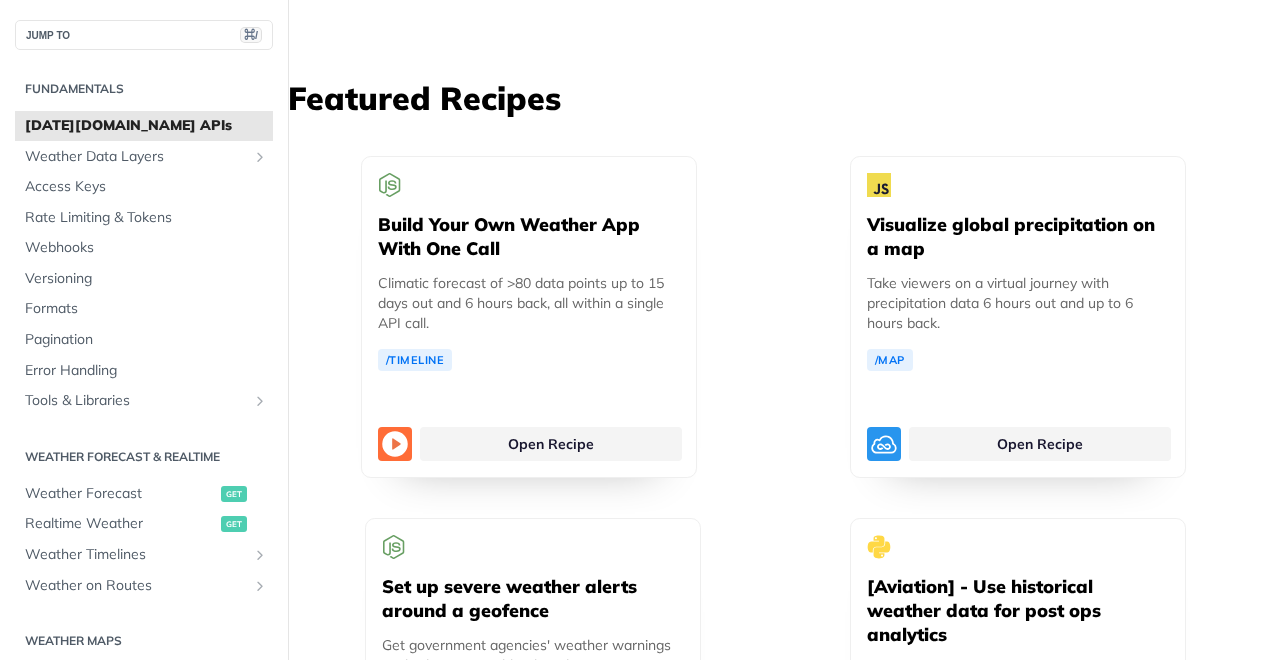 scroll, scrollTop: 4826, scrollLeft: 0, axis: vertical 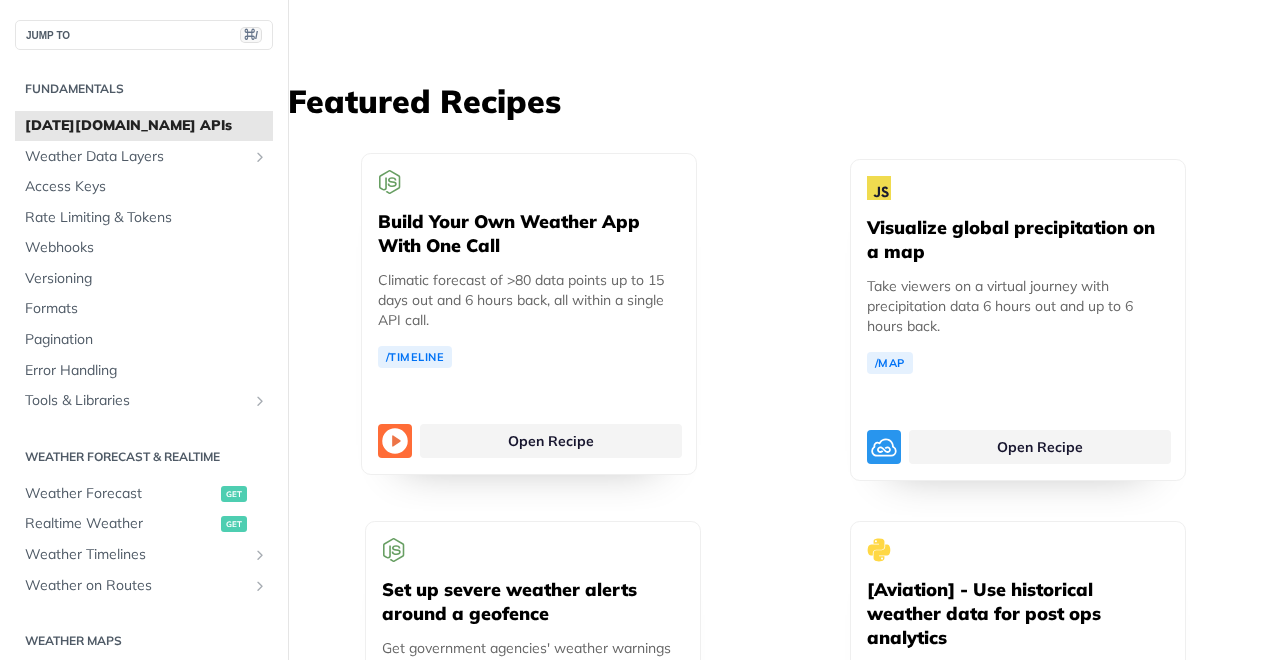click on "Climatic forecast of >80 data points up to 15 days out and 6 hours back, all within a single API call." at bounding box center (529, 300) 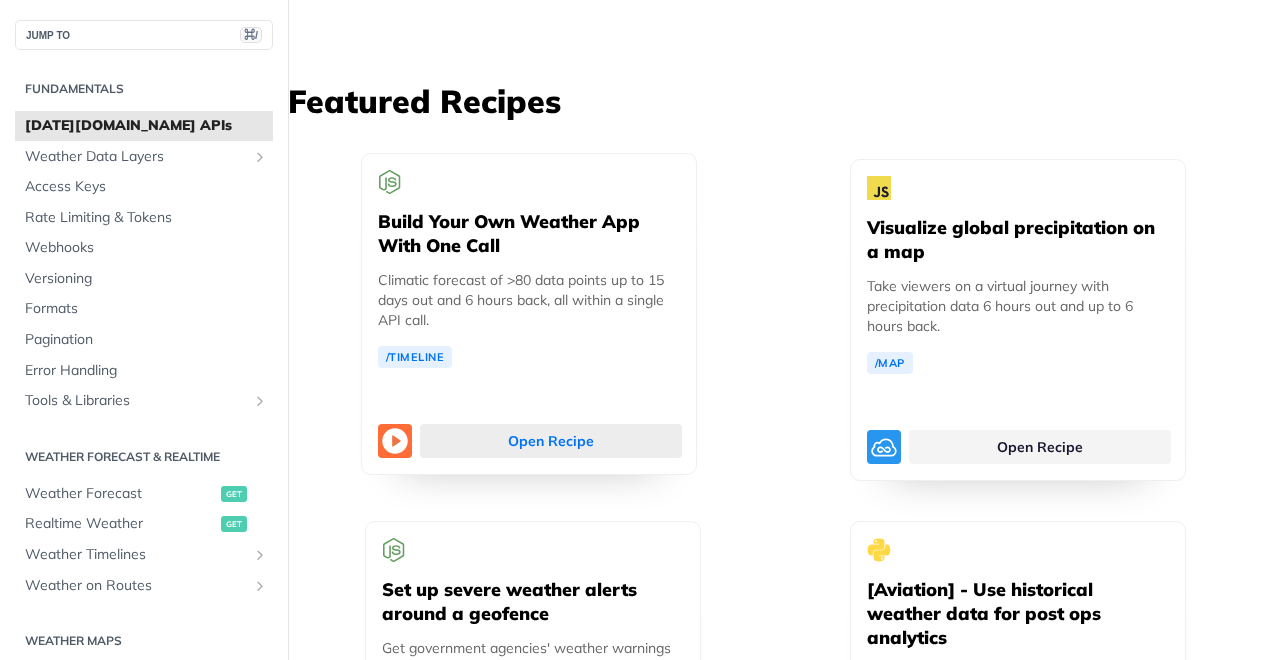click on "Open Recipe" at bounding box center [551, 441] 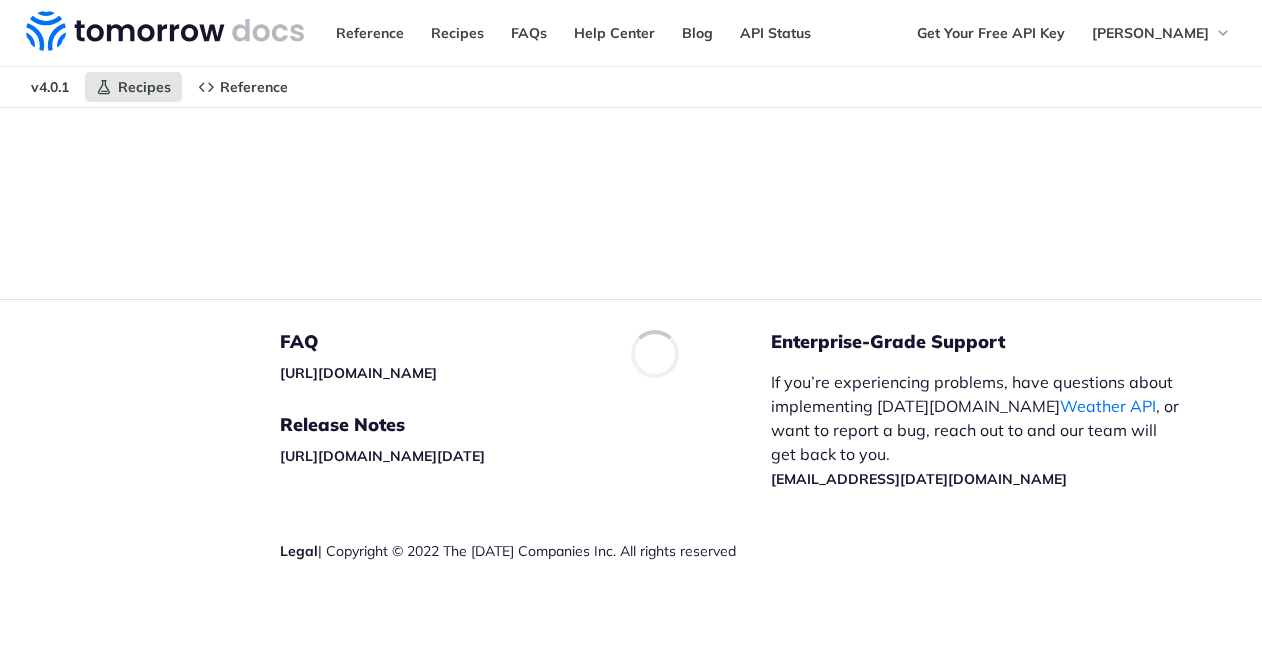 scroll, scrollTop: 0, scrollLeft: 0, axis: both 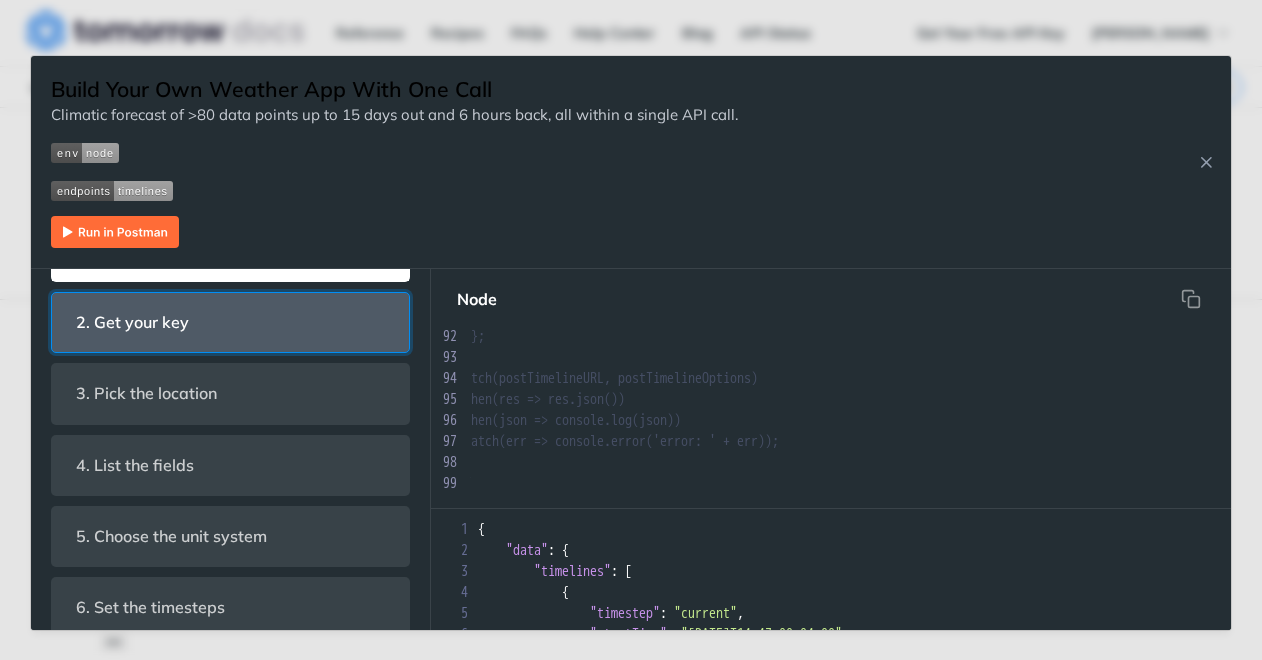 click on "2. Get your key" at bounding box center [230, 322] 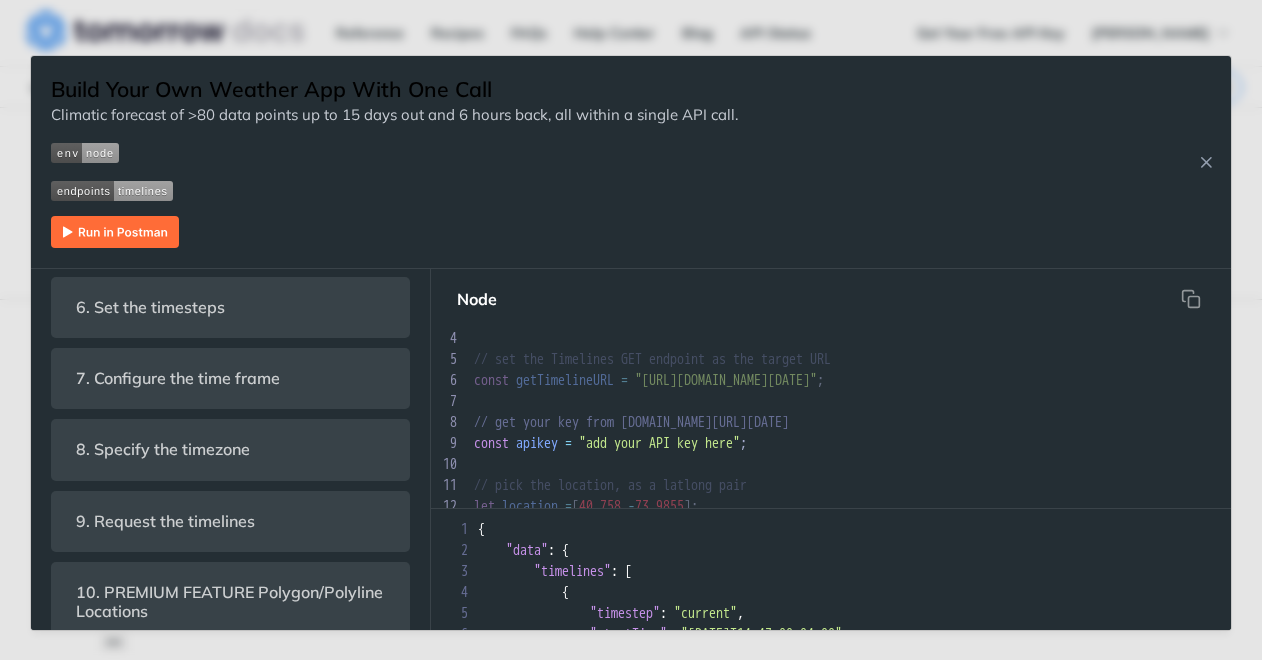 click on ""add your API key here"" at bounding box center [659, 443] 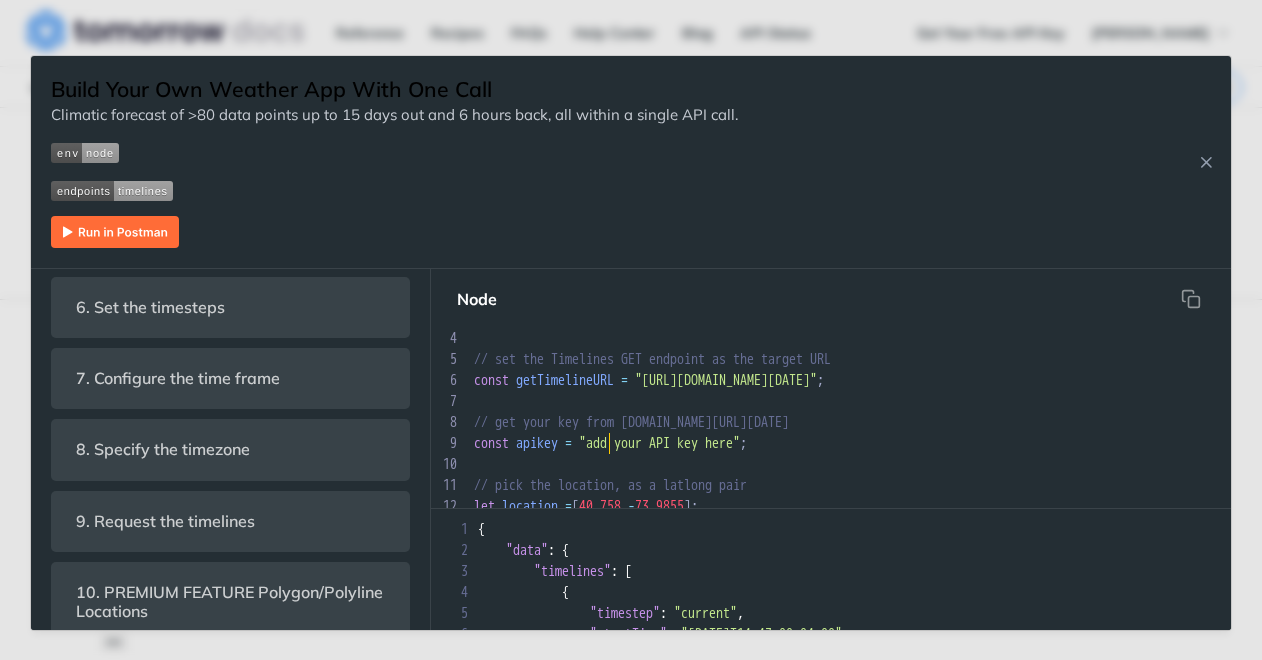 type on "add your API key here" 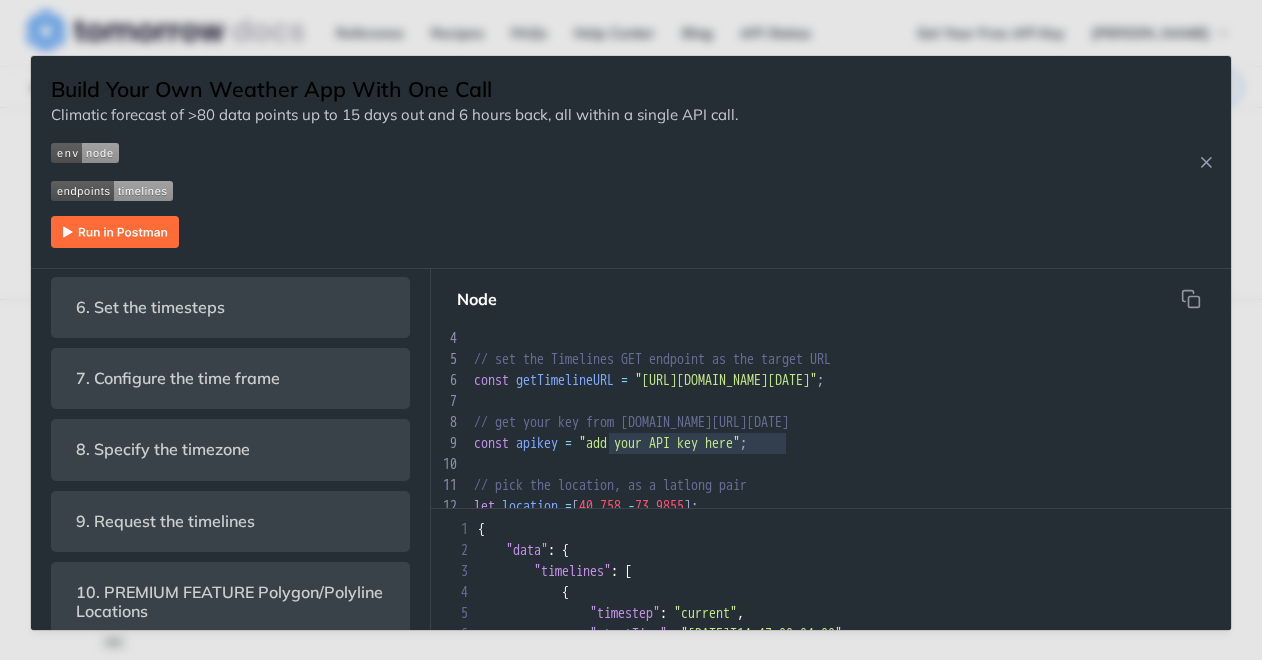 paste 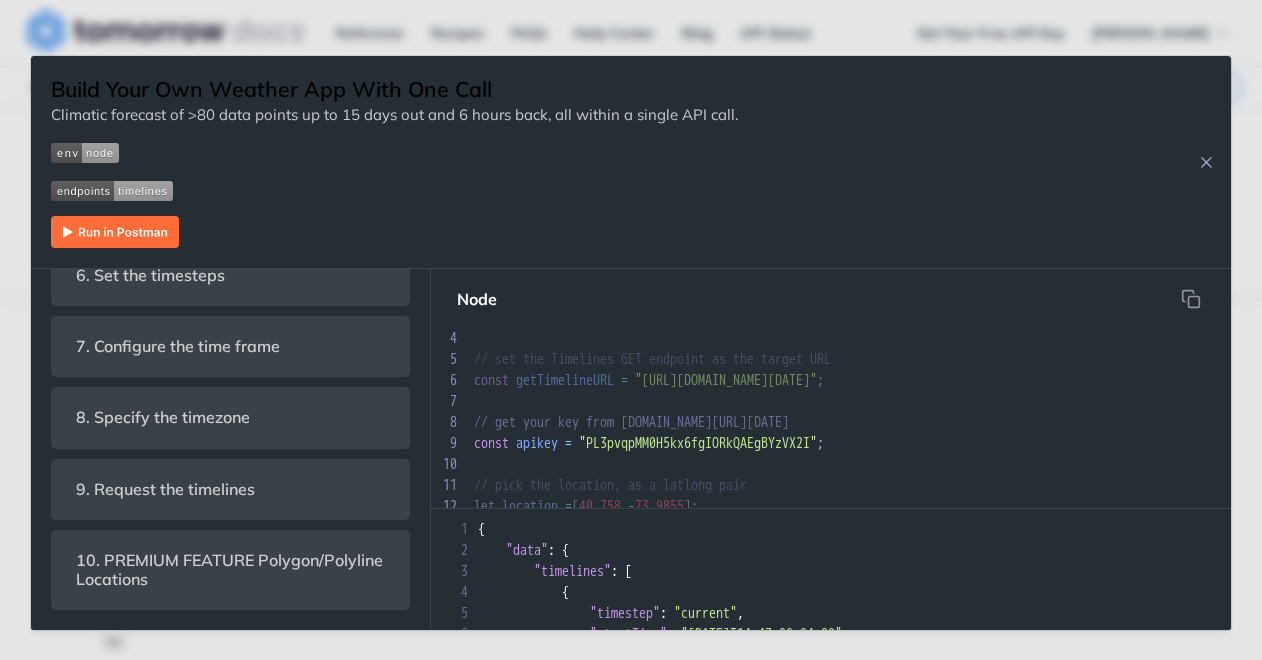 click at bounding box center (115, 232) 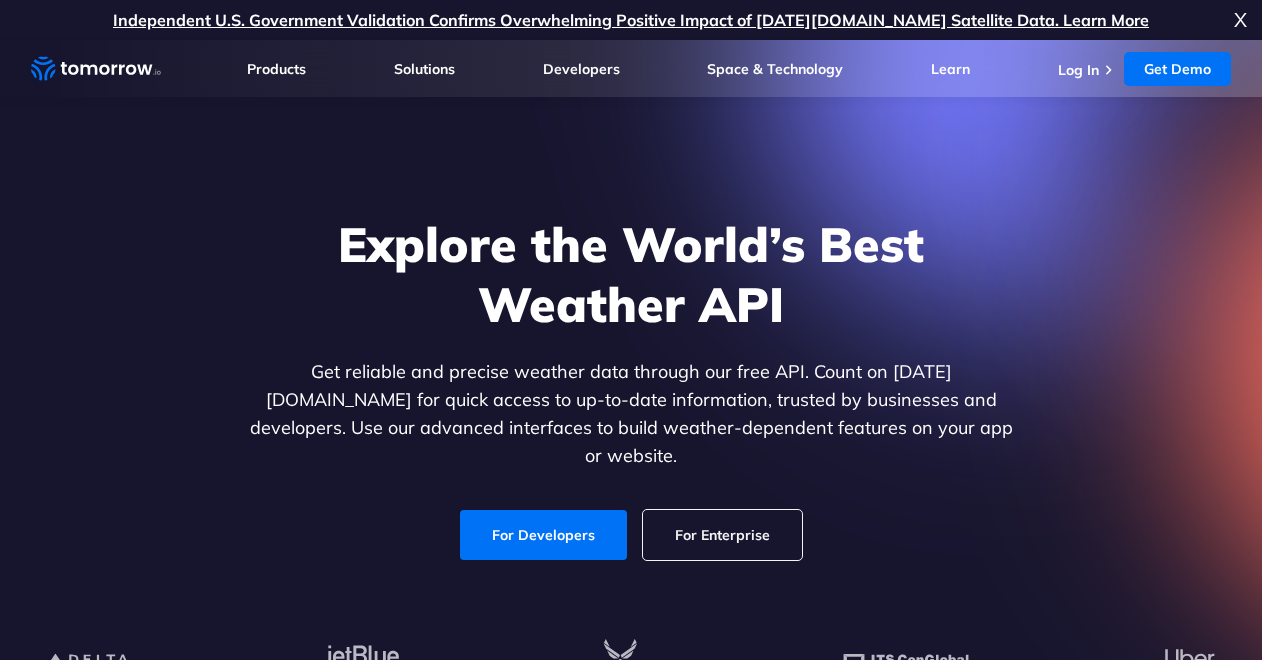 scroll, scrollTop: 298, scrollLeft: 0, axis: vertical 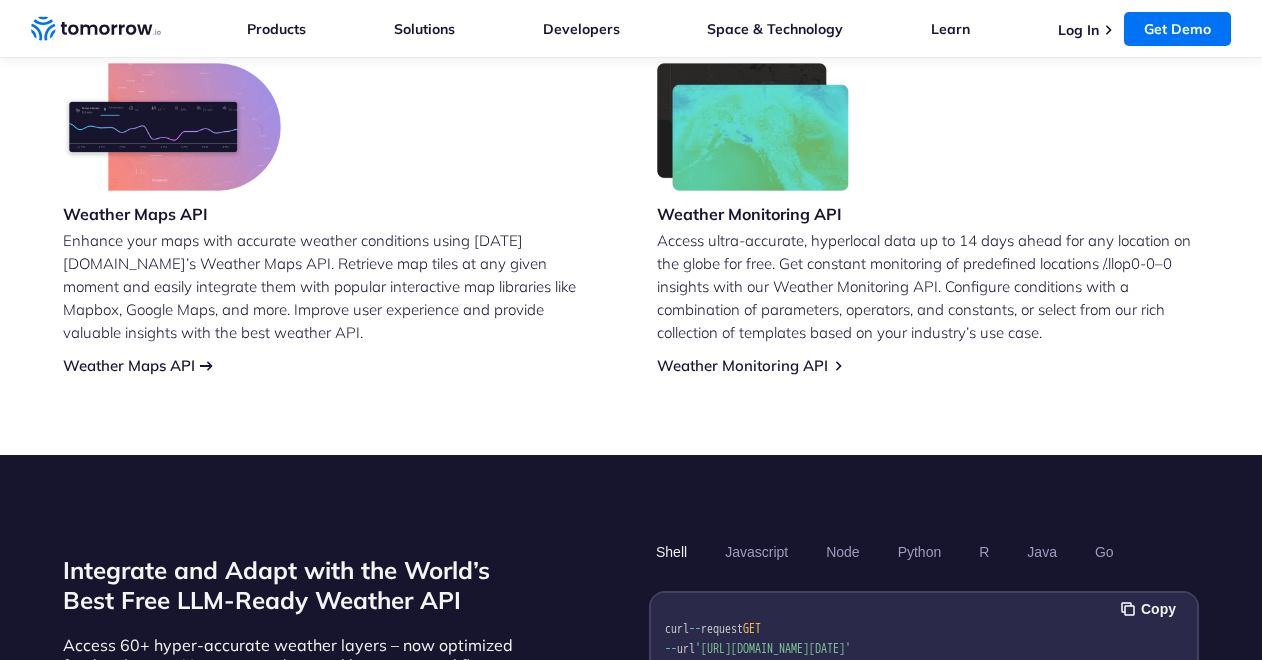 click on "Weather Maps API" at bounding box center [129, 365] 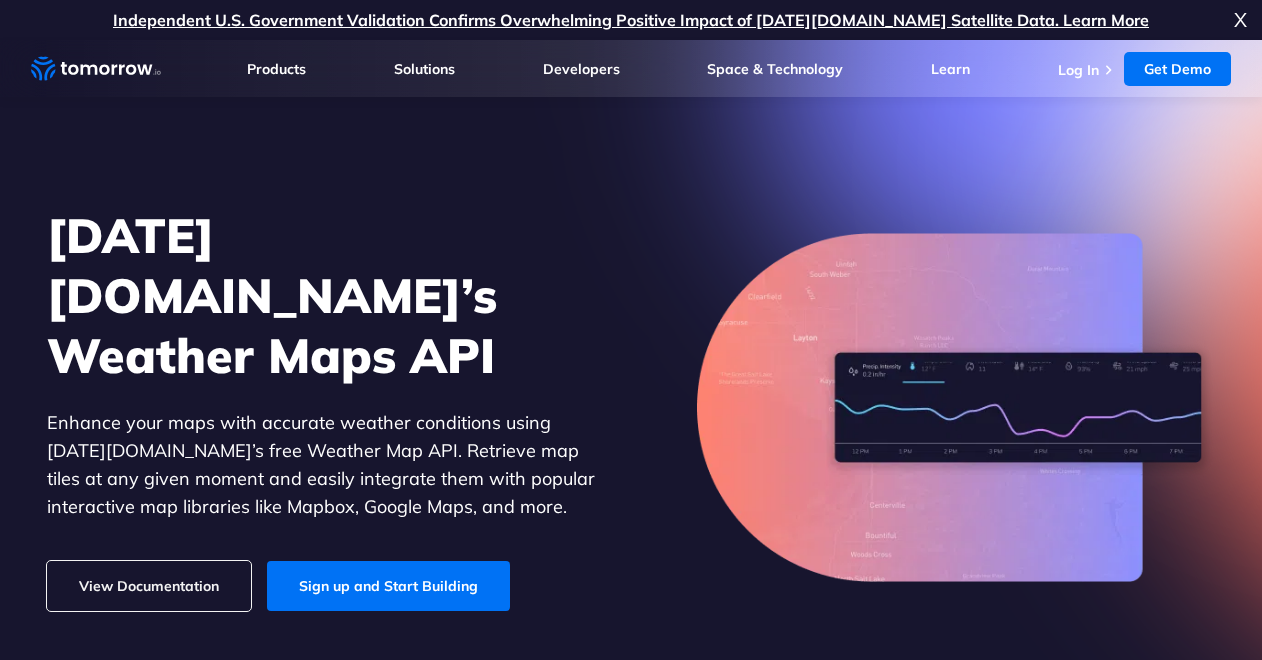 scroll, scrollTop: 0, scrollLeft: 0, axis: both 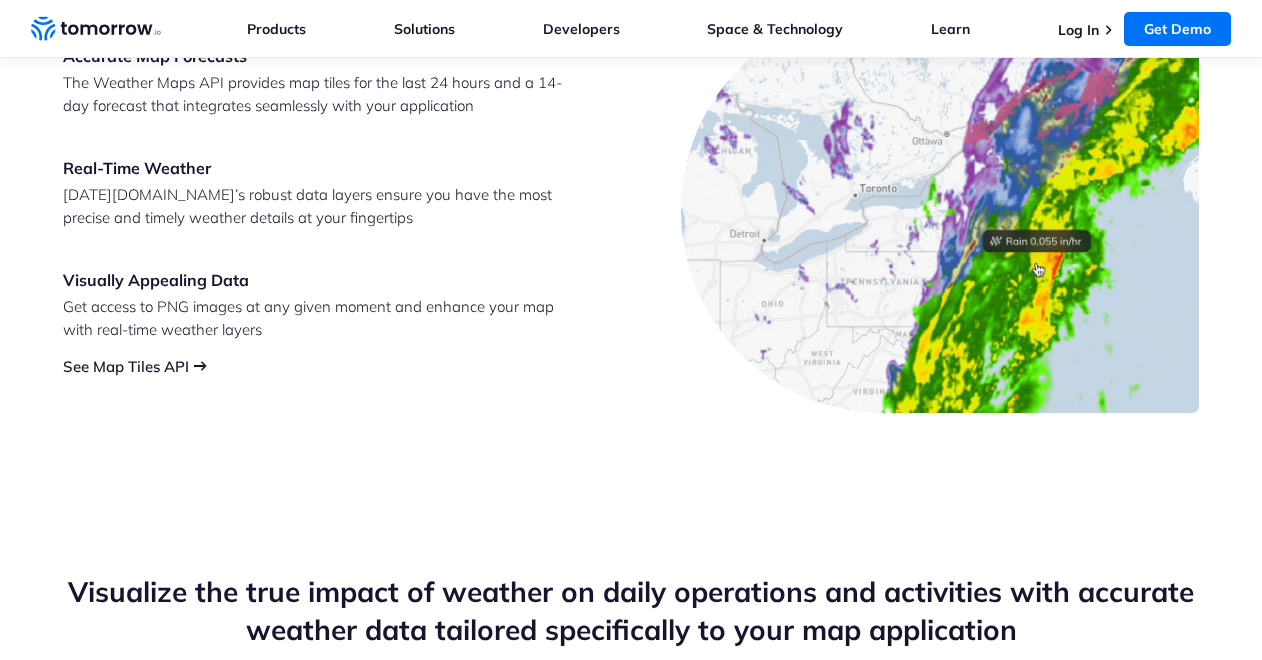 click on "See Map Tiles API" at bounding box center (126, 366) 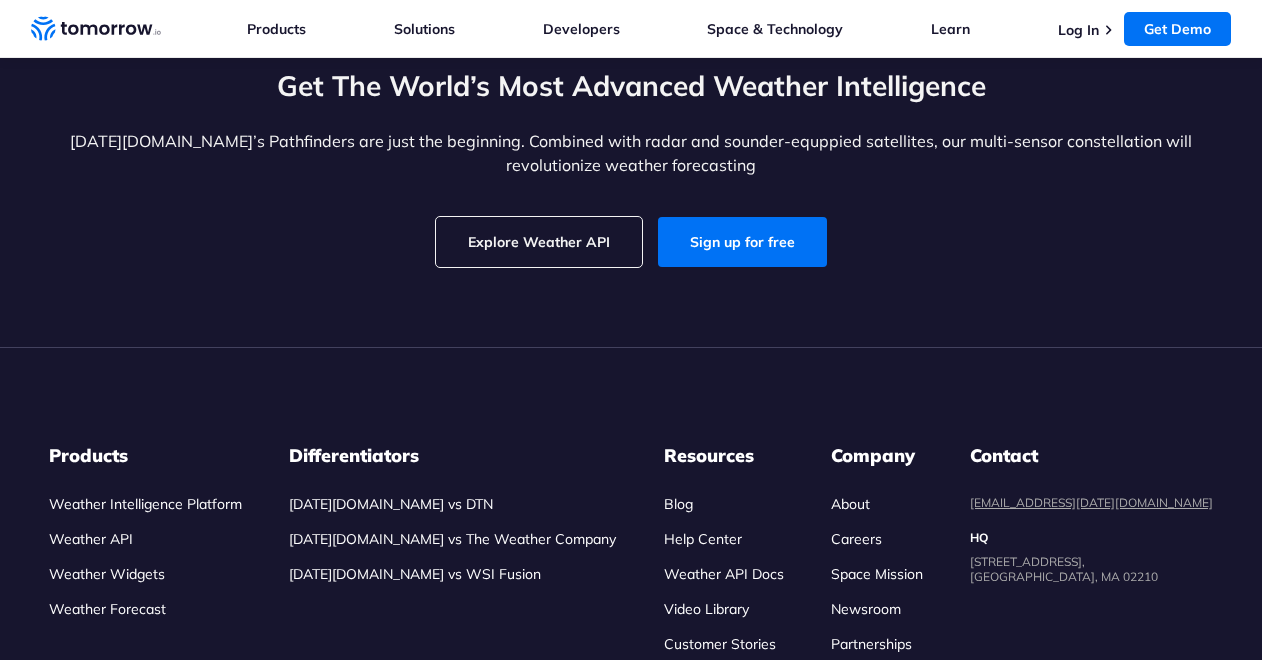 scroll, scrollTop: 4254, scrollLeft: 0, axis: vertical 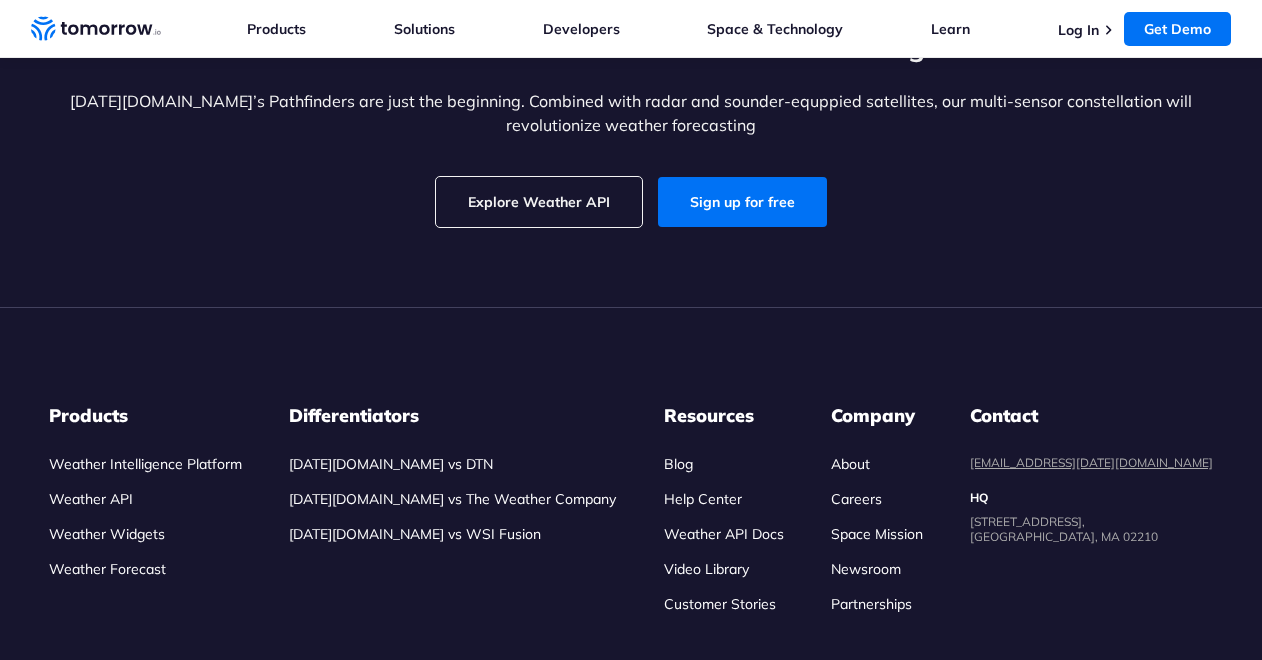 click on "Precipitation" at bounding box center (229, -90) 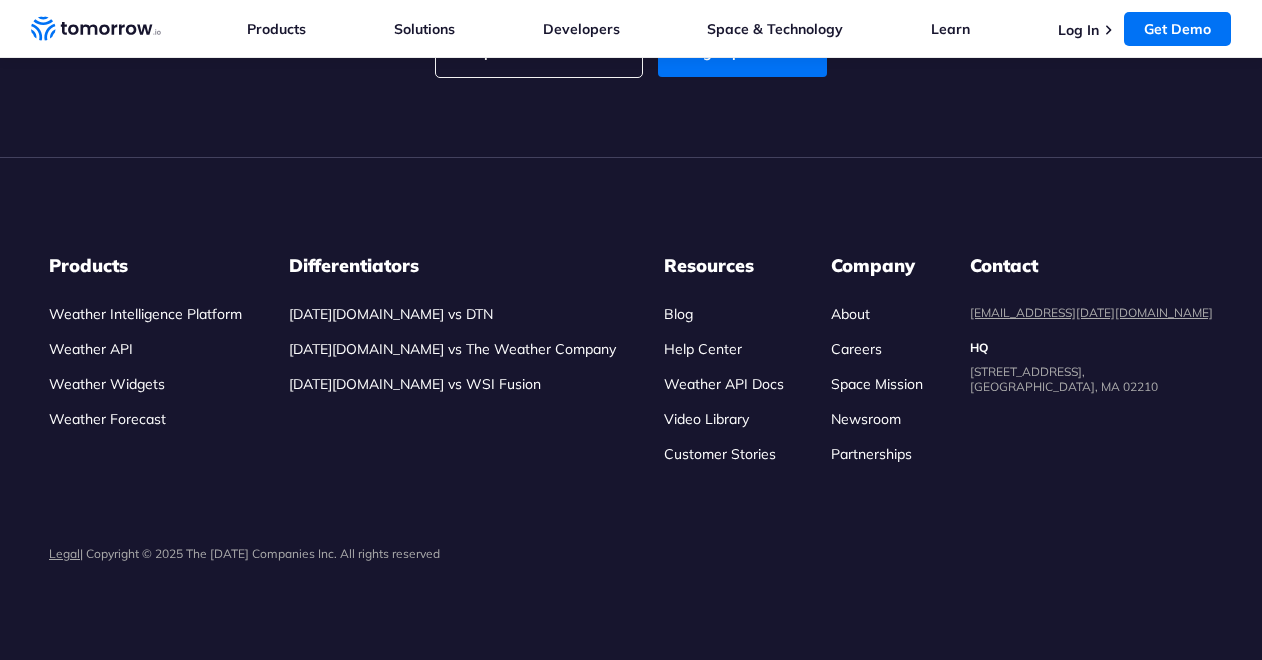 scroll, scrollTop: 5987, scrollLeft: 0, axis: vertical 